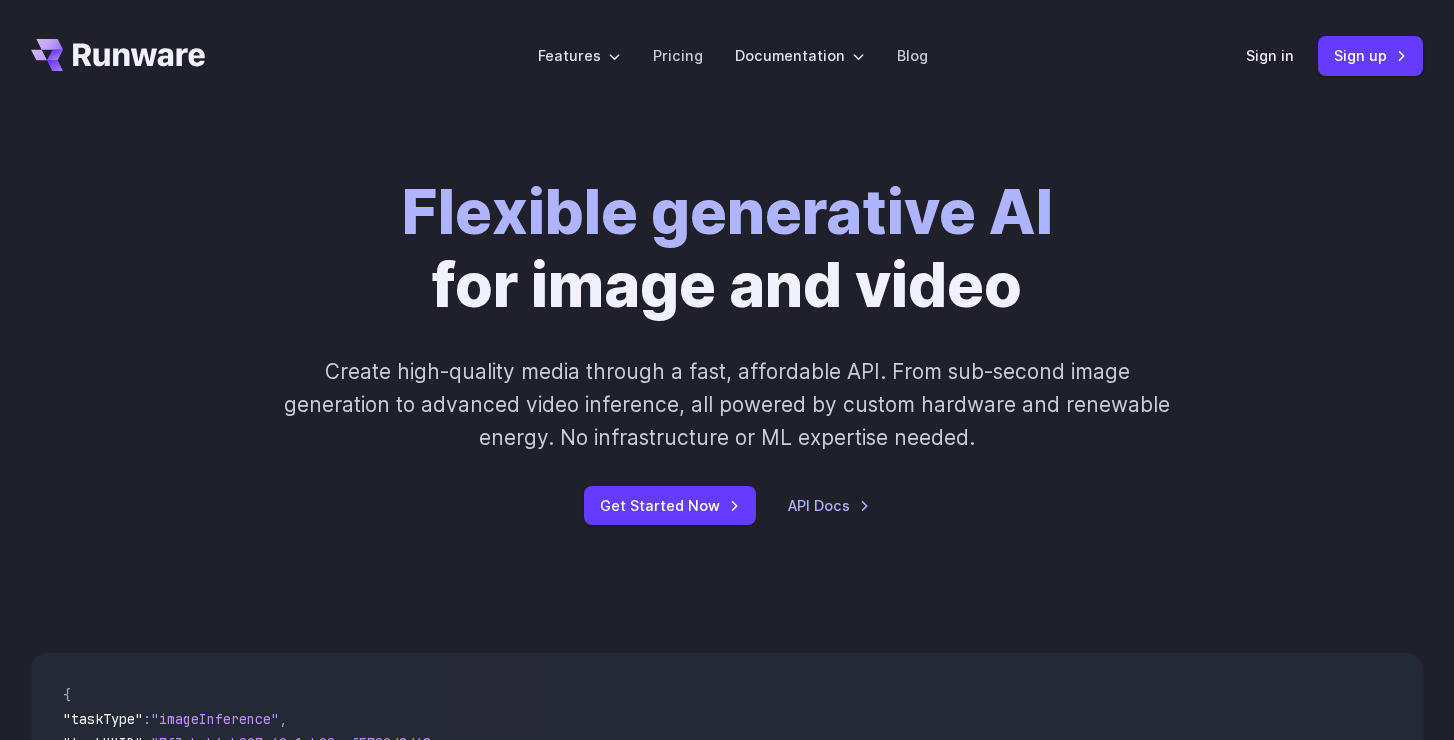 scroll, scrollTop: 0, scrollLeft: 0, axis: both 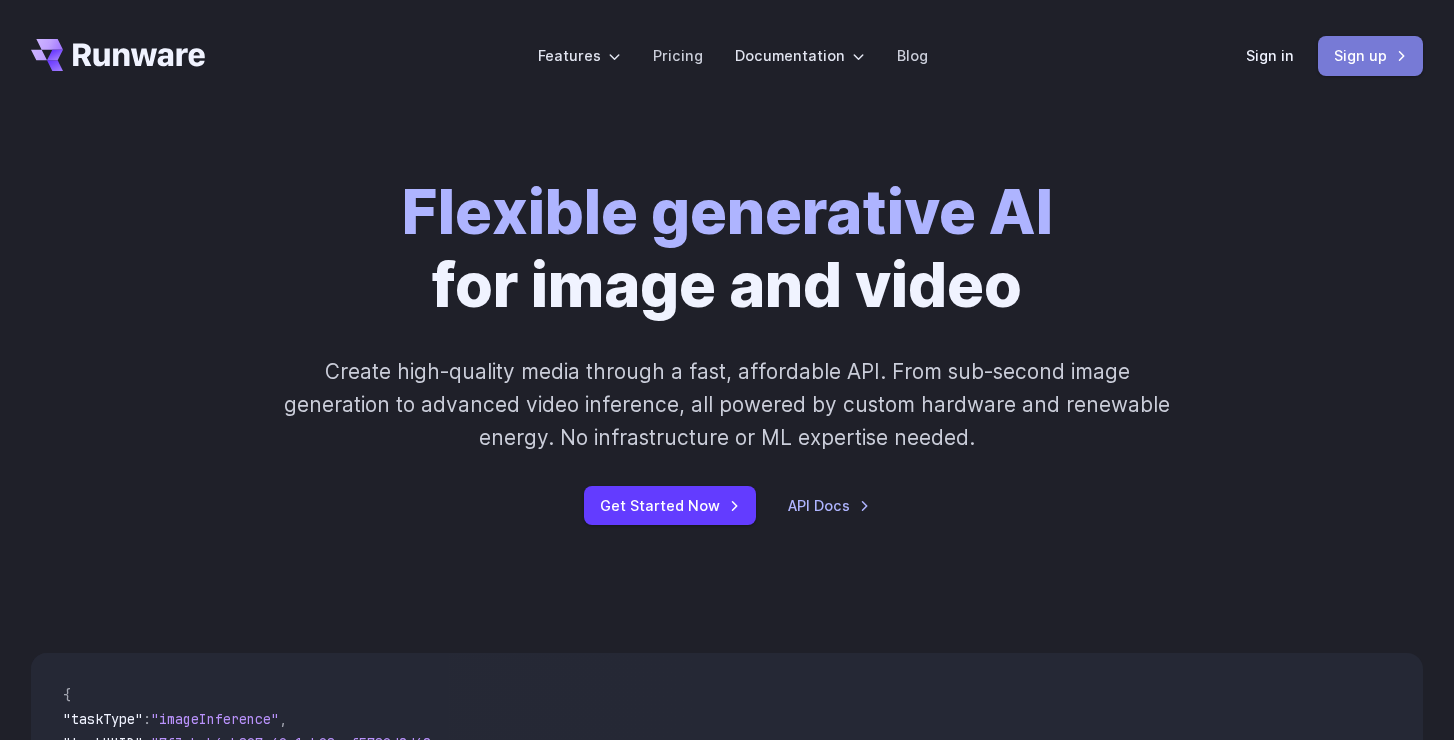 click on "Sign up" at bounding box center (1370, 55) 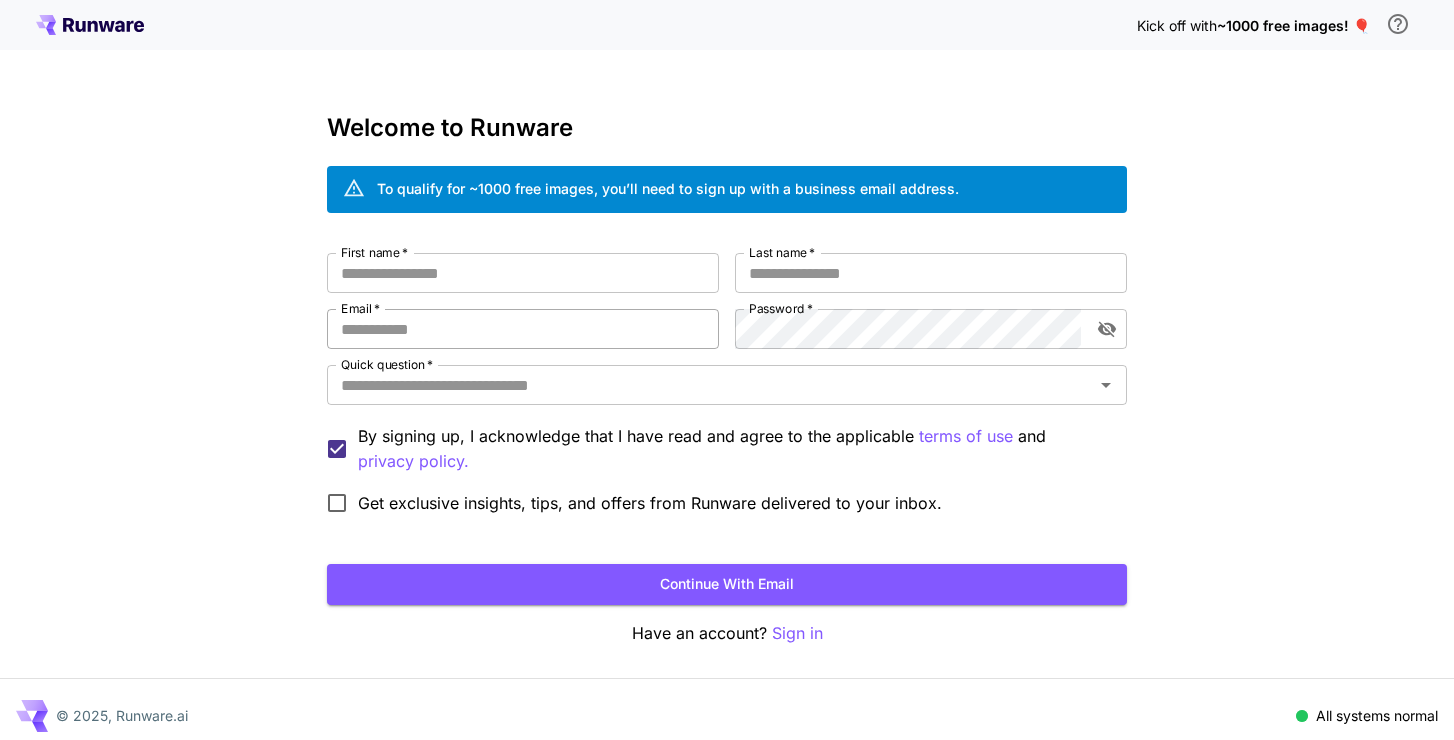 scroll, scrollTop: 0, scrollLeft: 0, axis: both 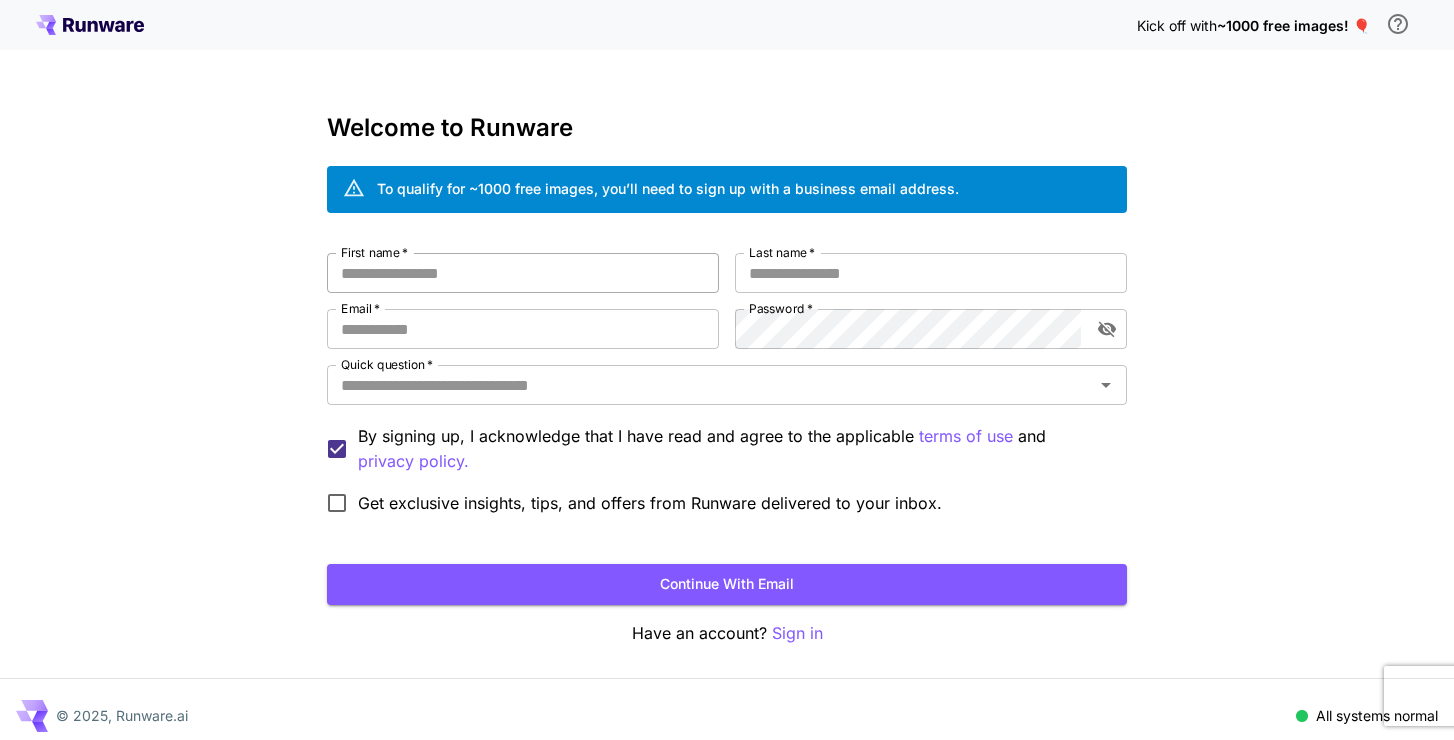 click on "First name   *" at bounding box center (523, 273) 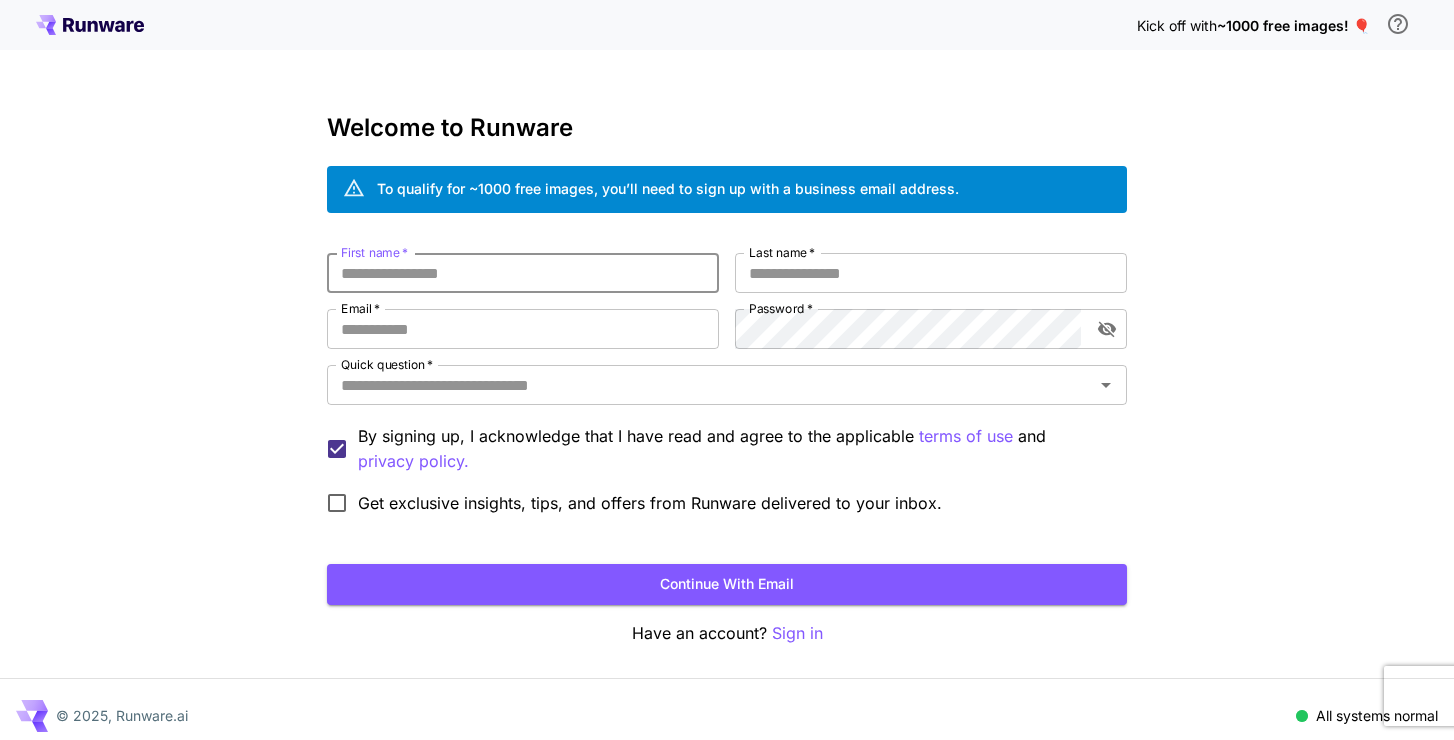 click on "First name   *" at bounding box center (523, 273) 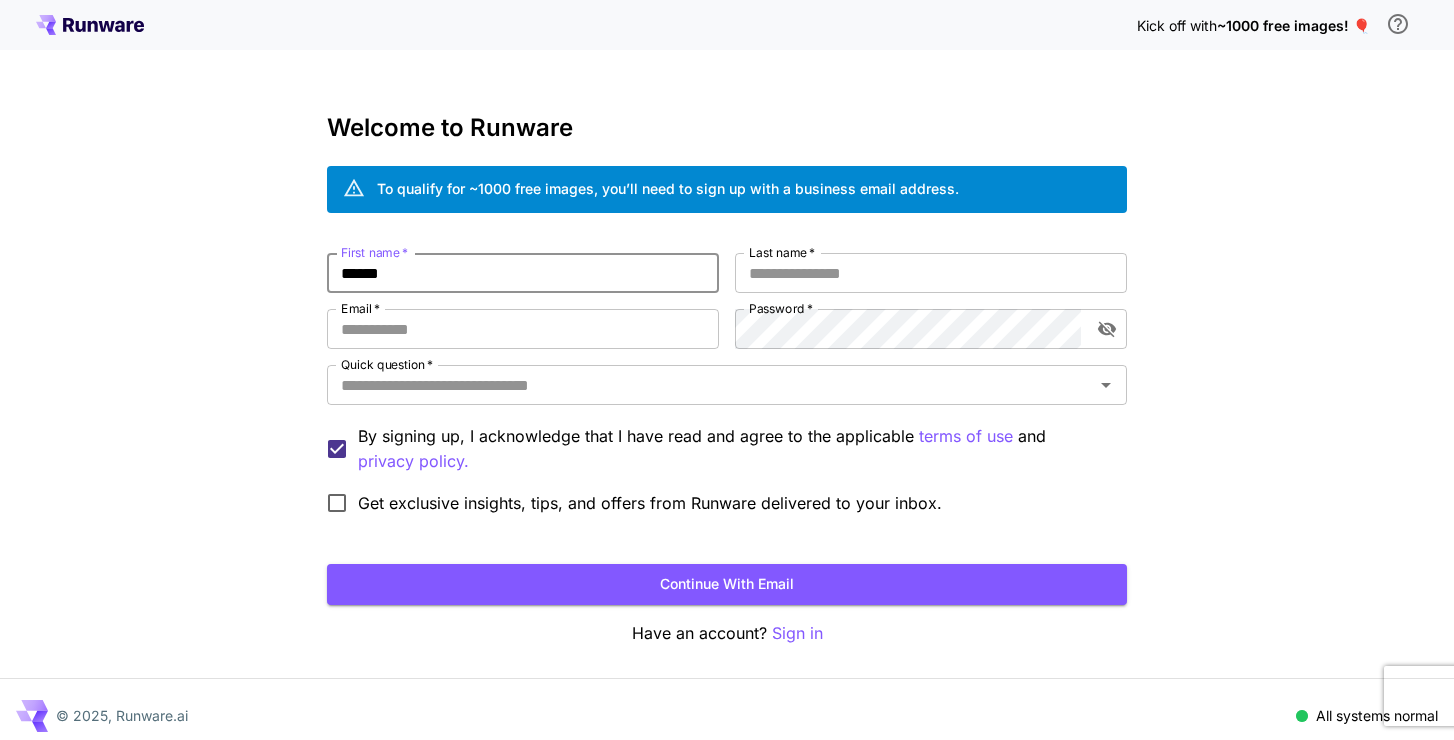 type on "******" 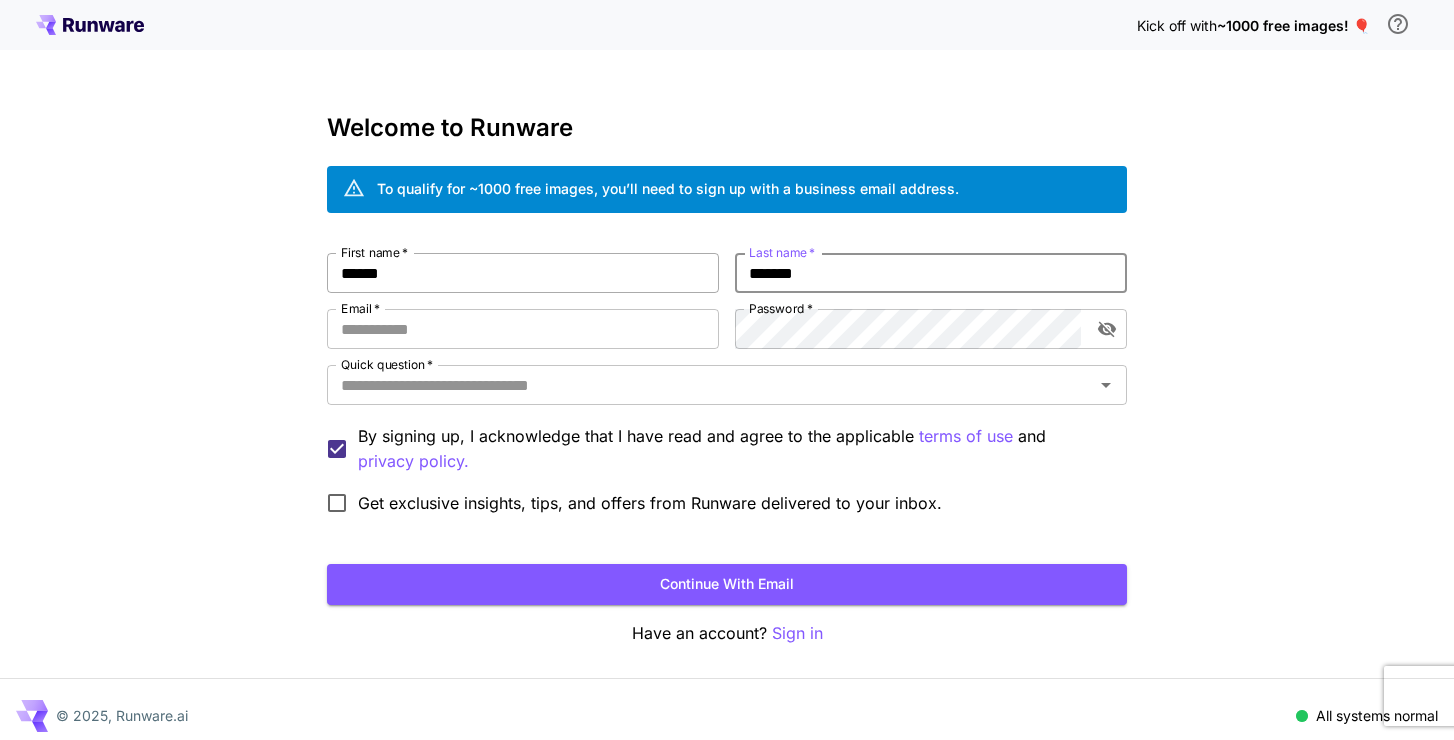 type on "*******" 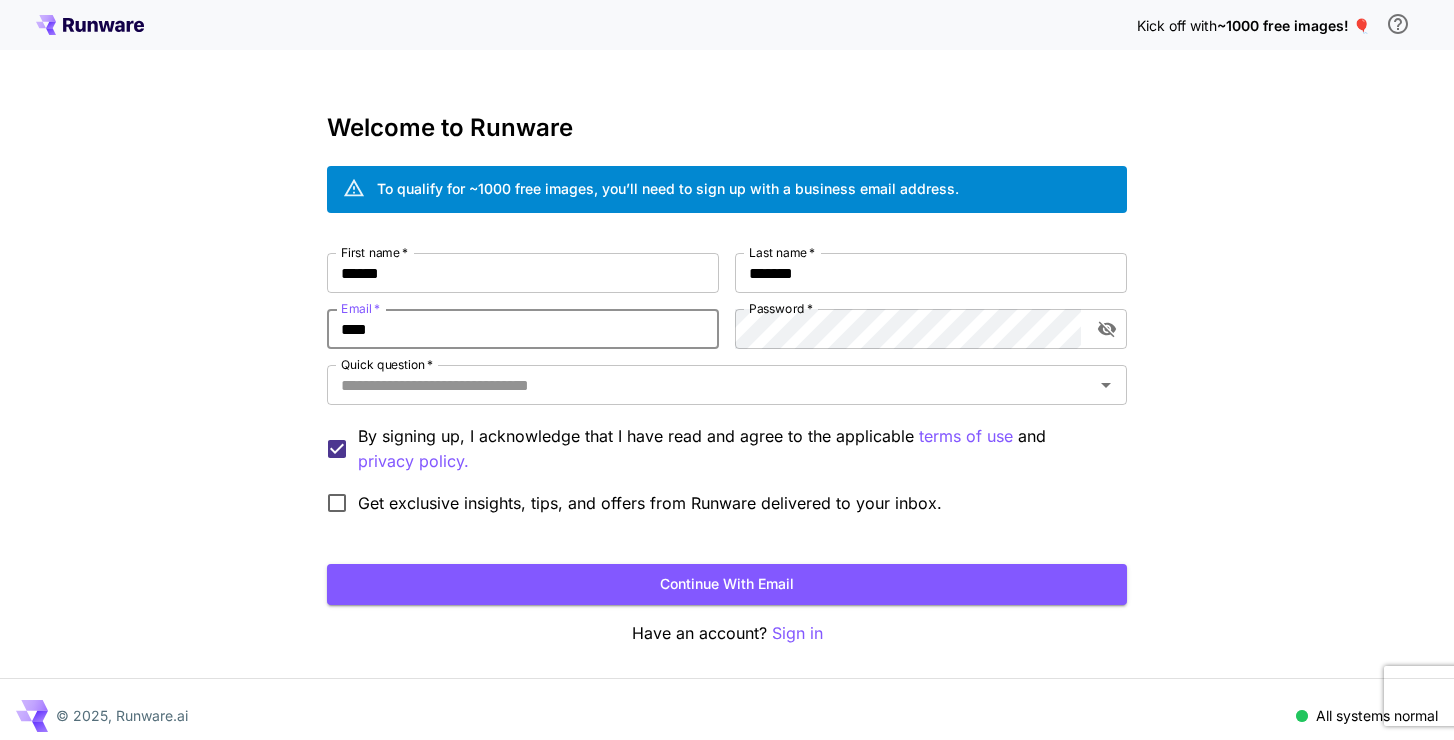 type on "**********" 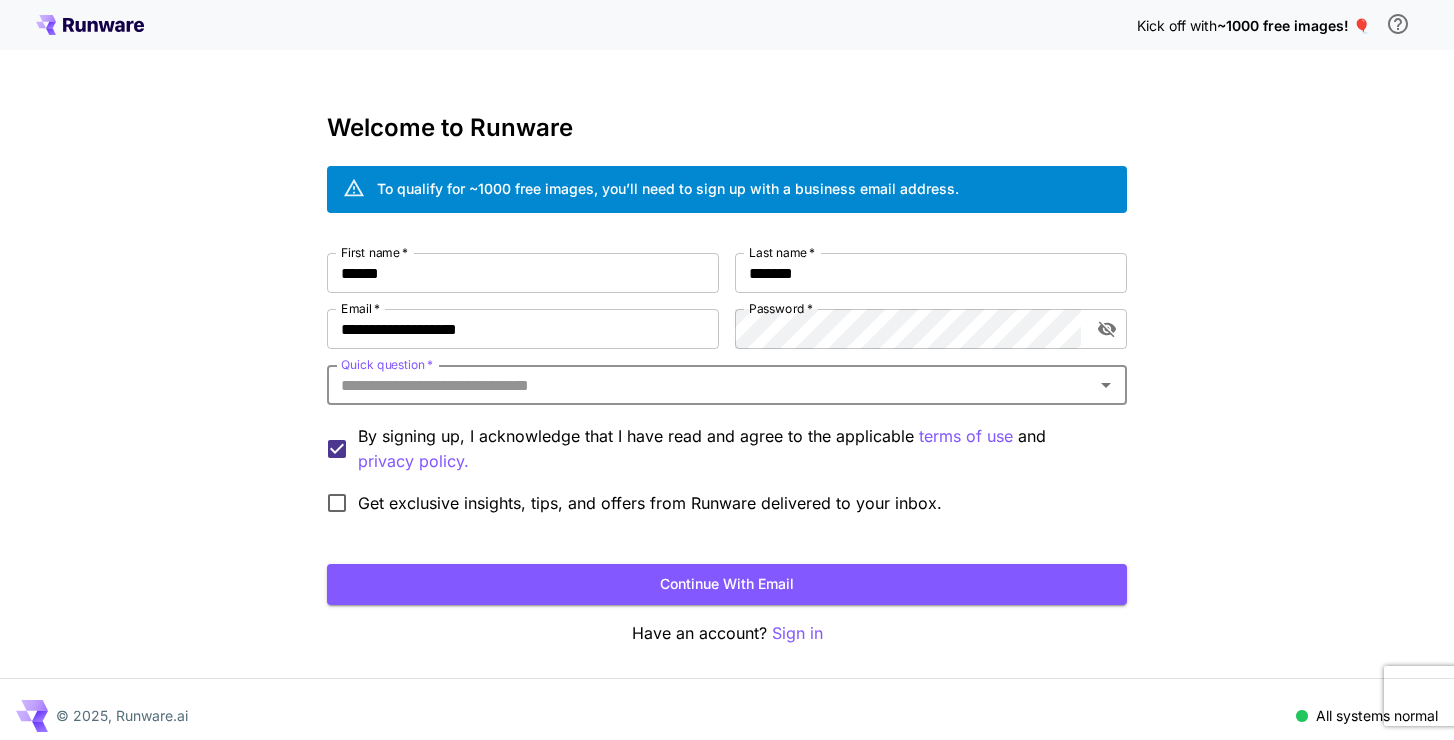 click on "Quick question   *" at bounding box center (710, 385) 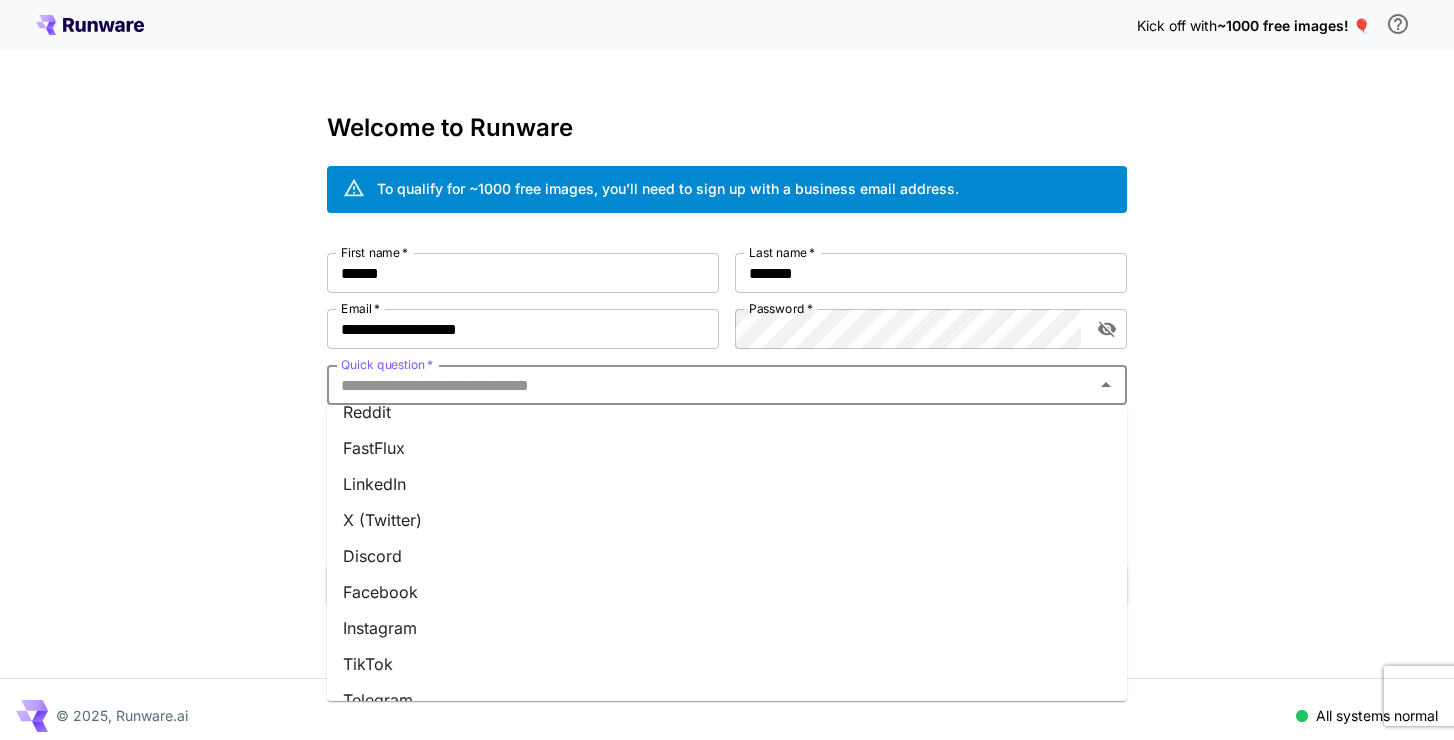 scroll, scrollTop: 0, scrollLeft: 0, axis: both 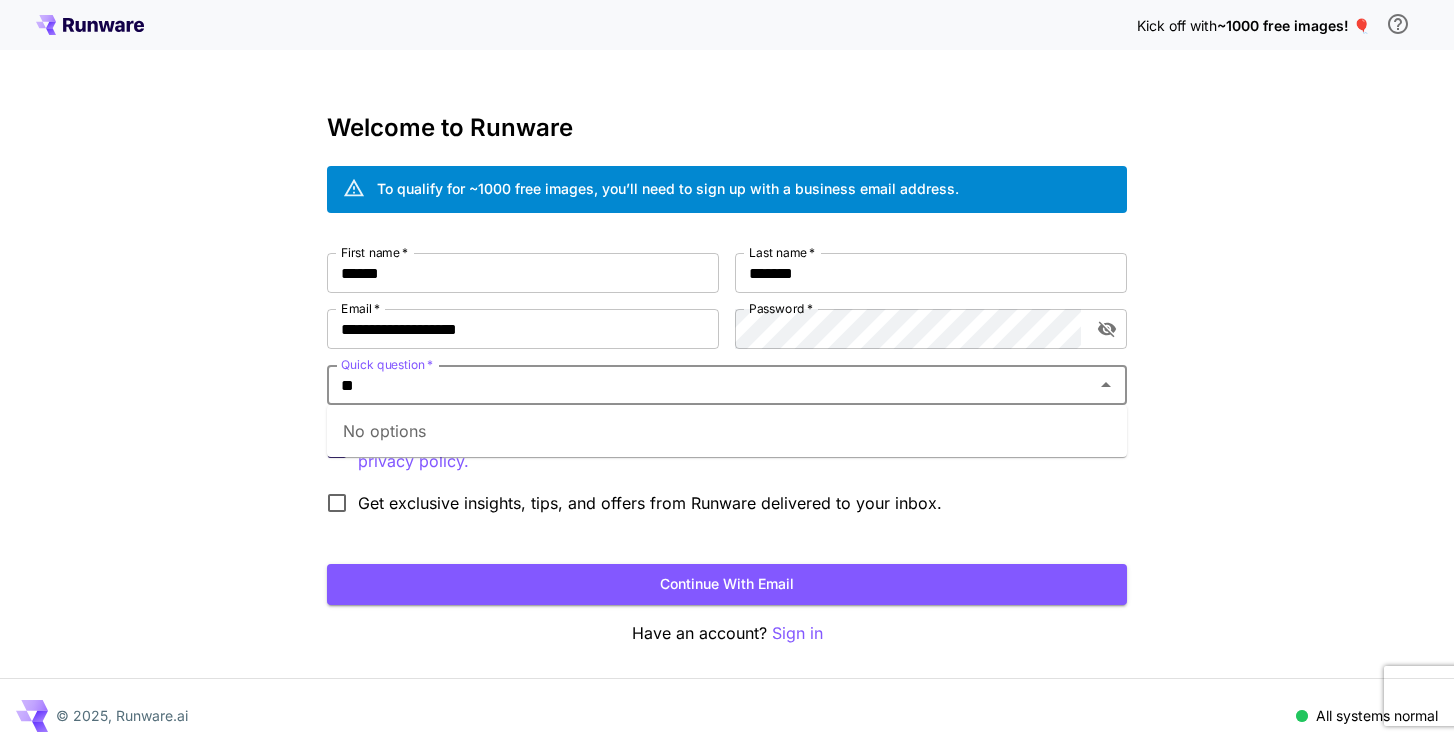 type on "*" 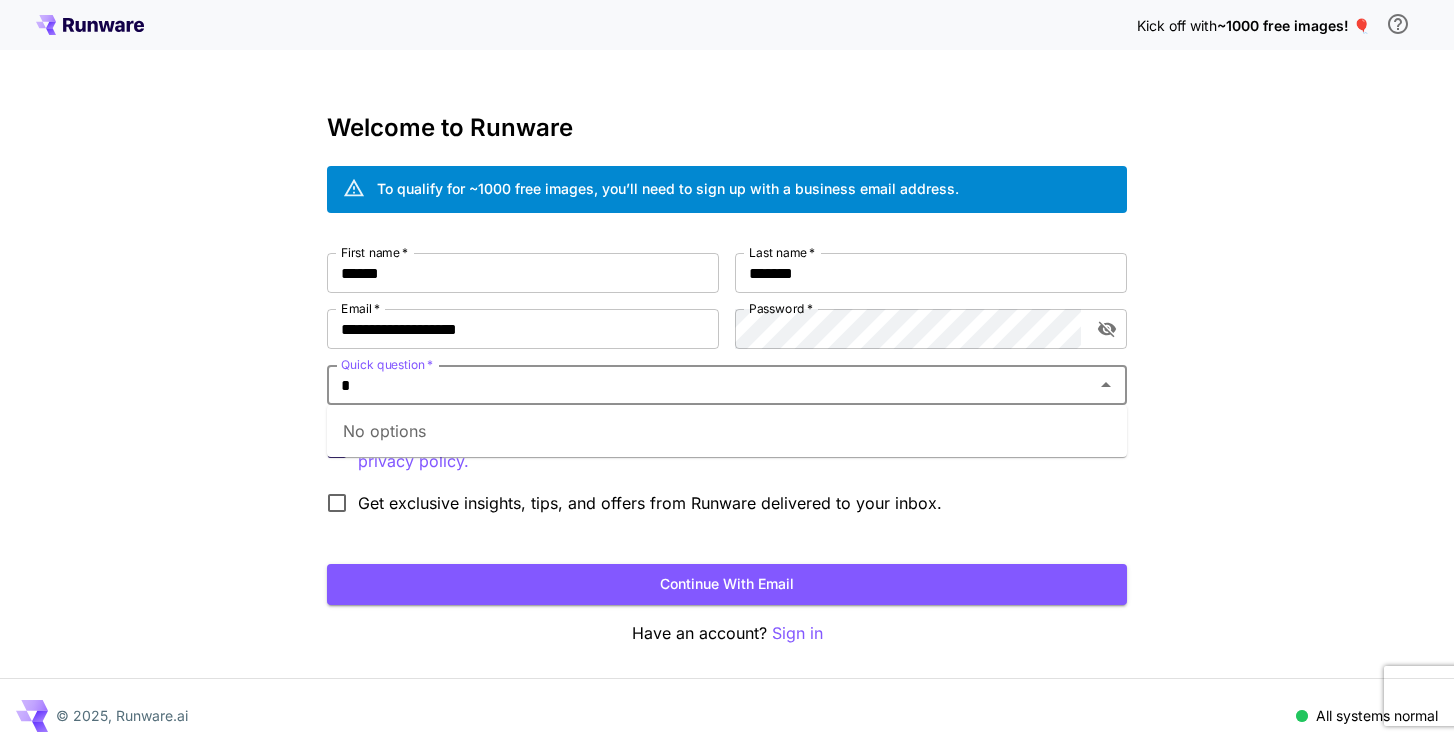 type 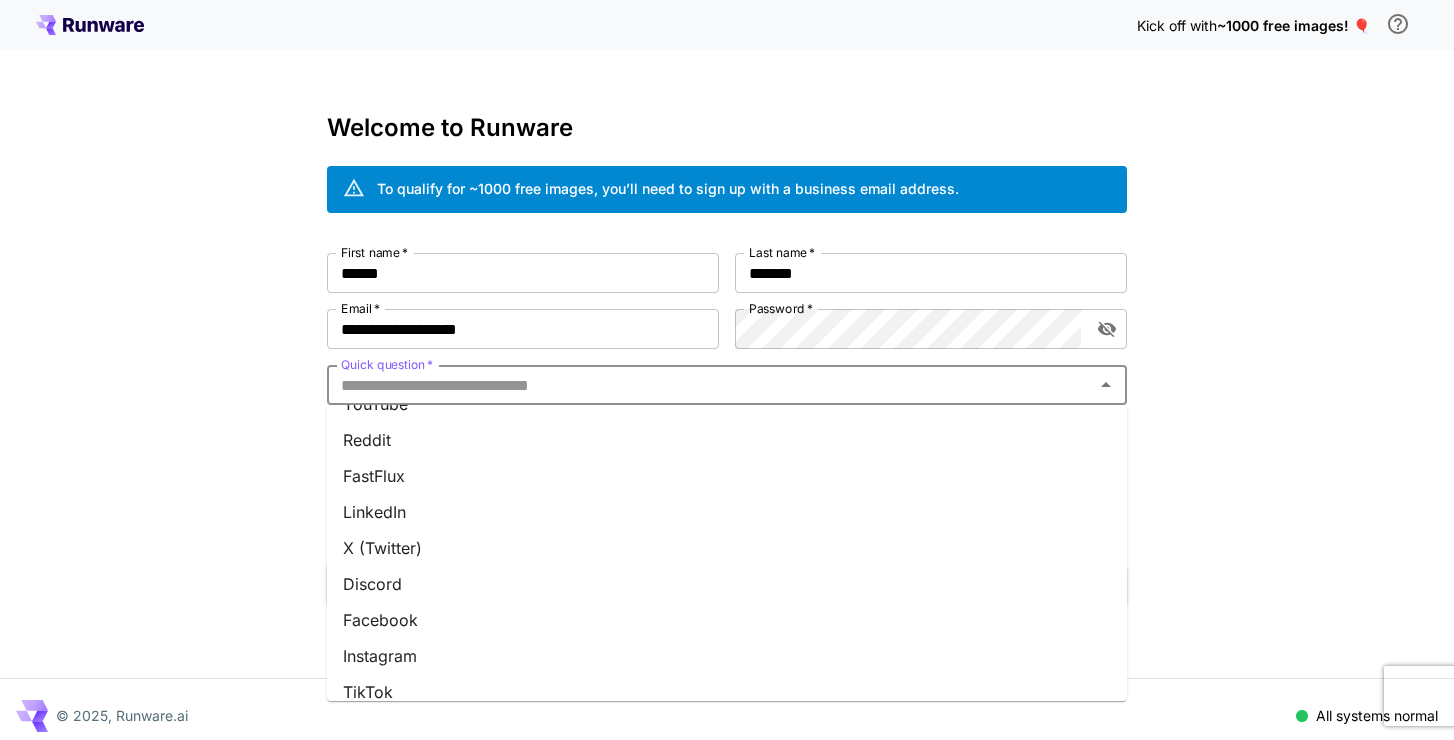 scroll, scrollTop: 260, scrollLeft: 0, axis: vertical 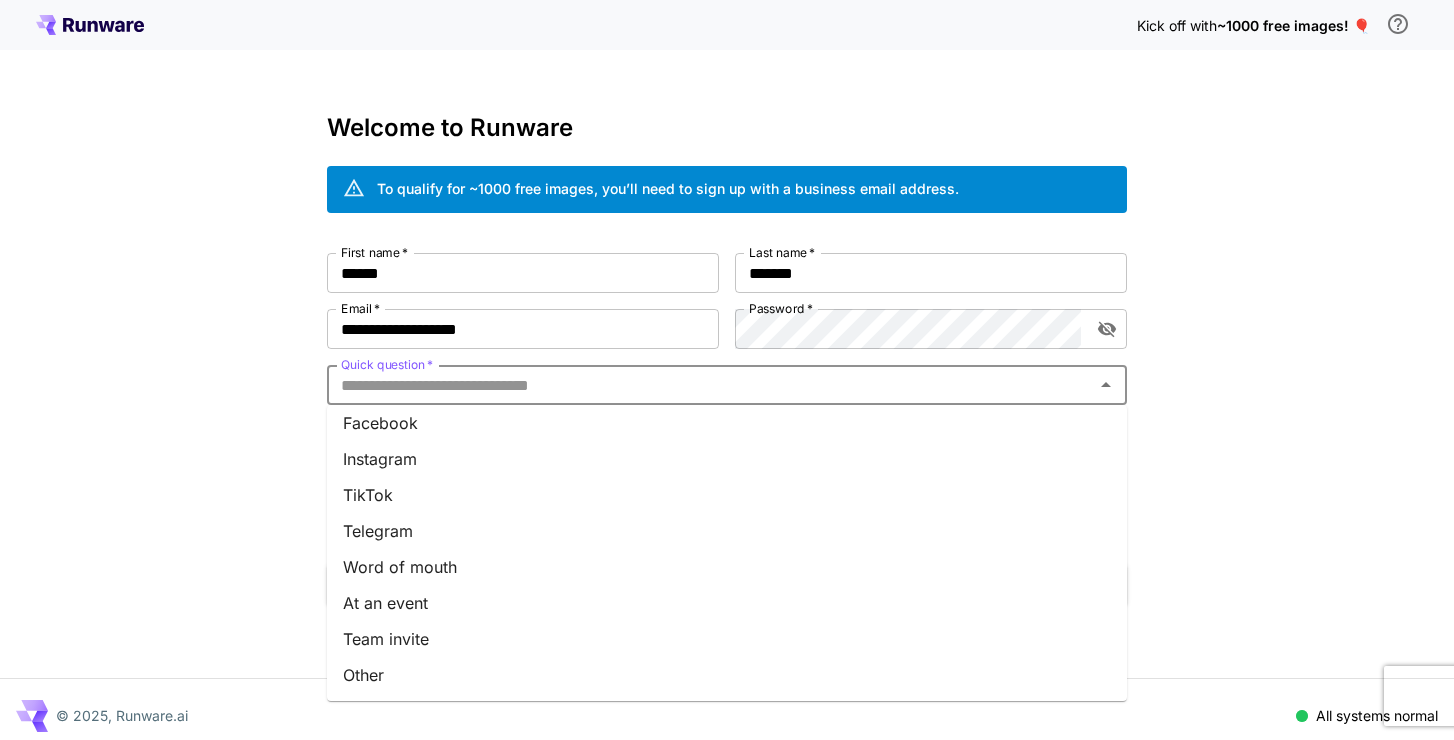 click on "Other" at bounding box center (727, 675) 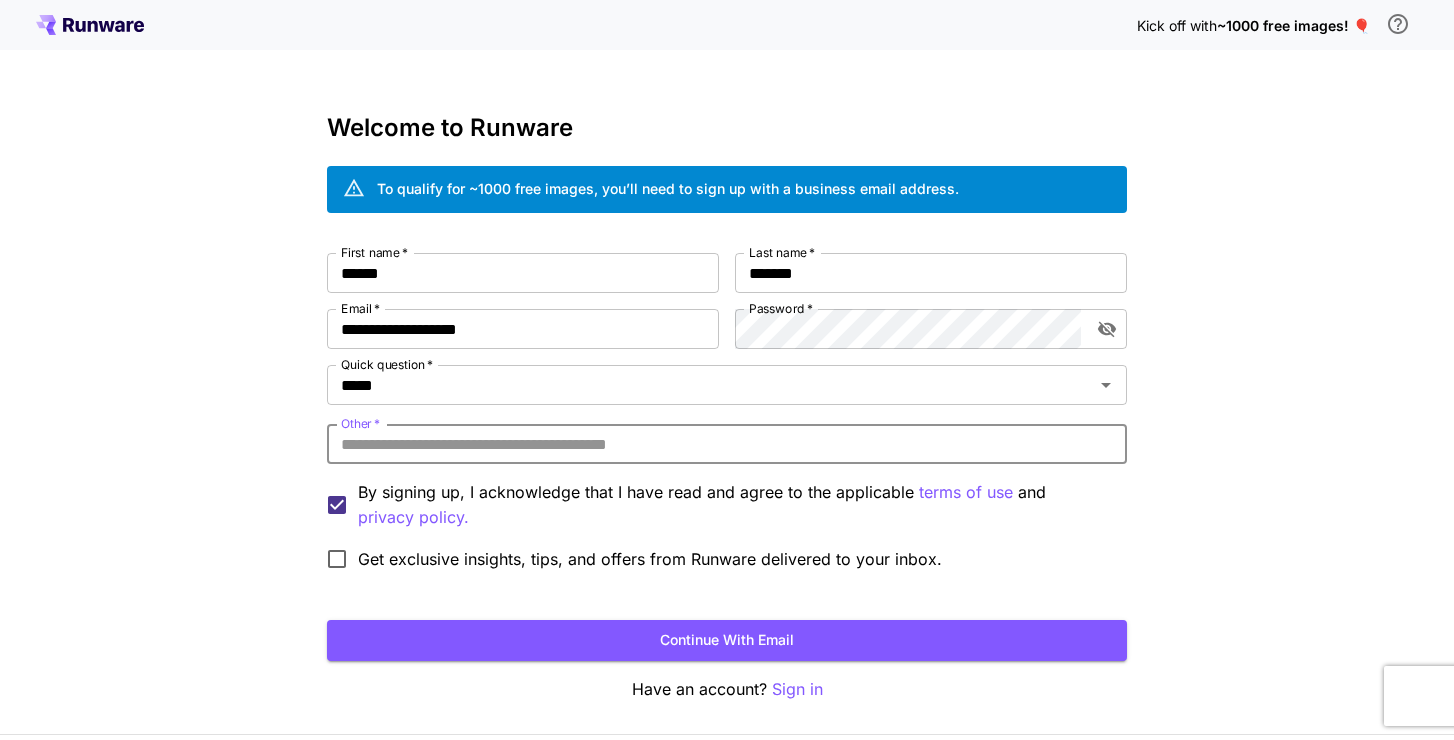 click on "Other   *" at bounding box center [727, 444] 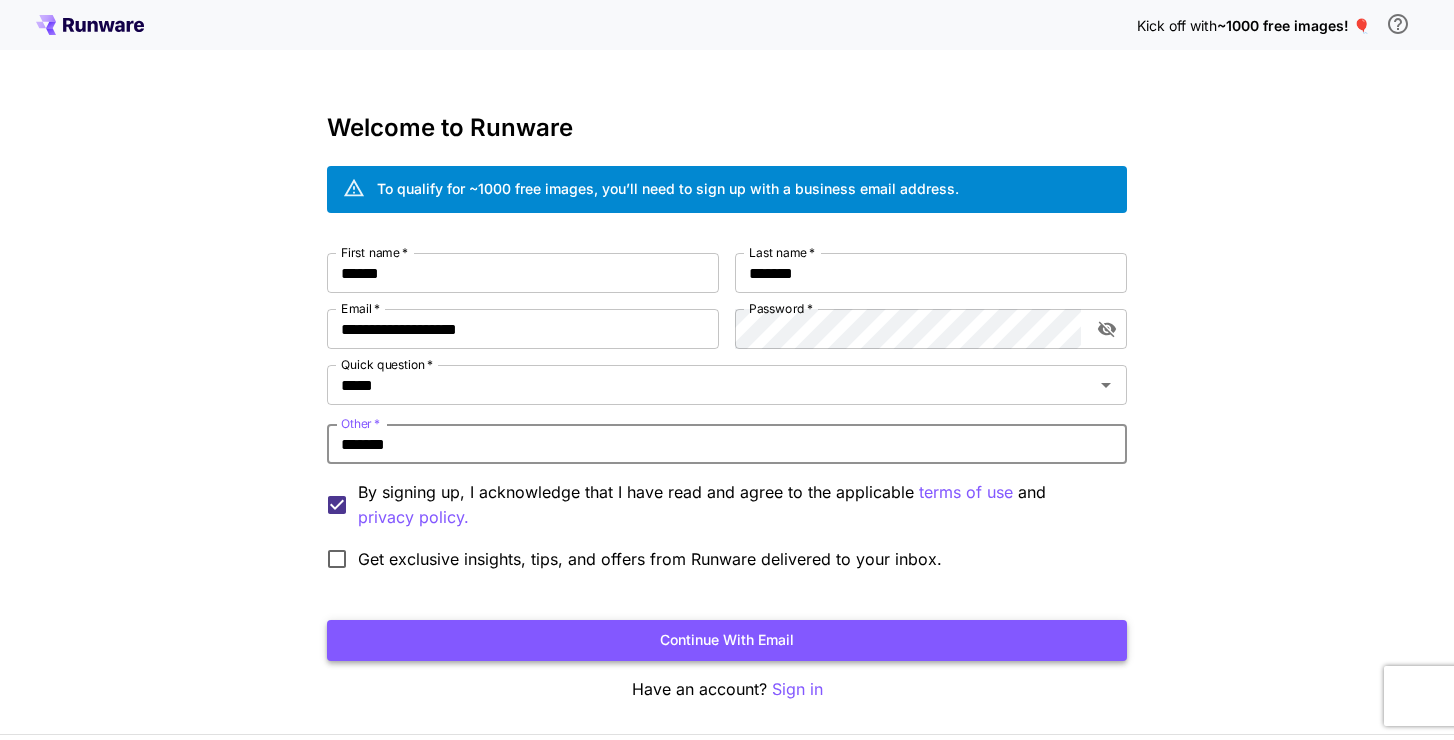 type on "*******" 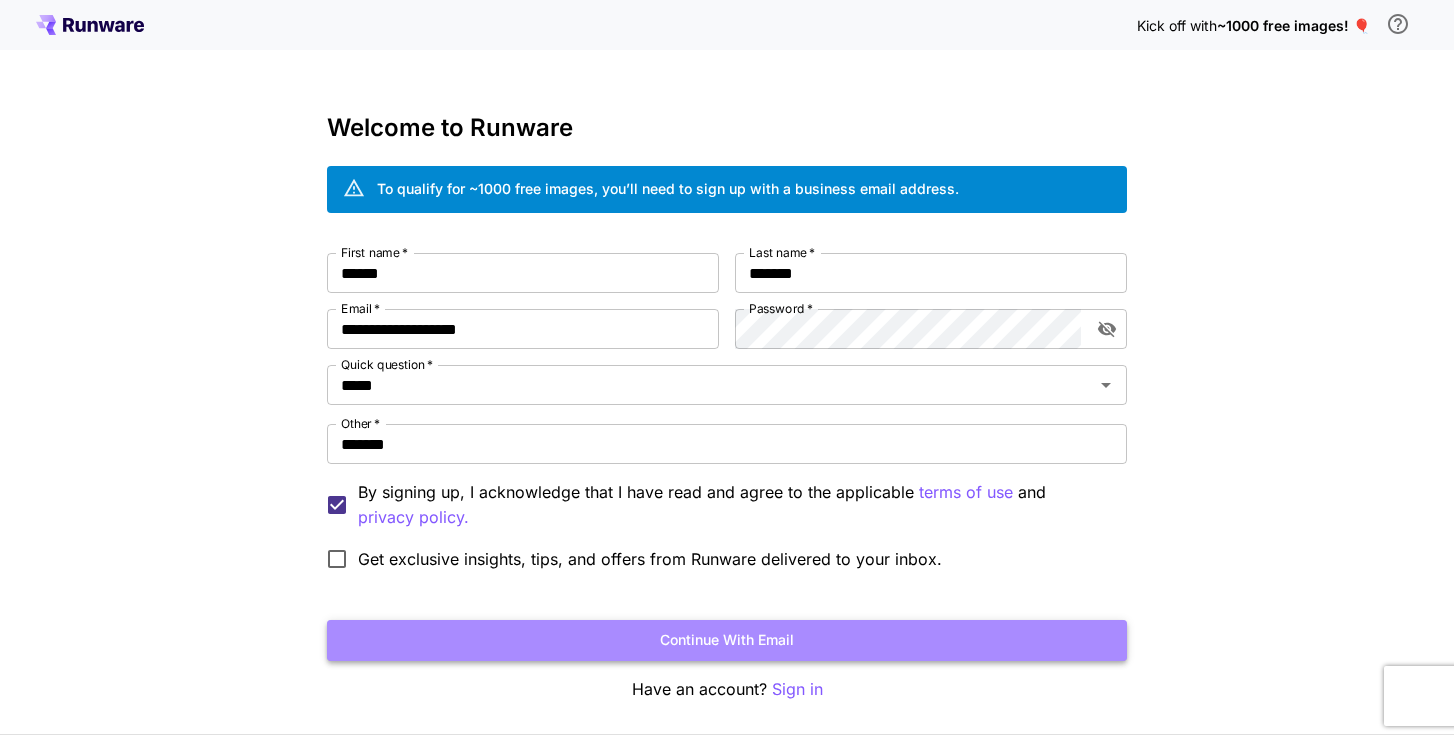 click on "Continue with email" at bounding box center [727, 640] 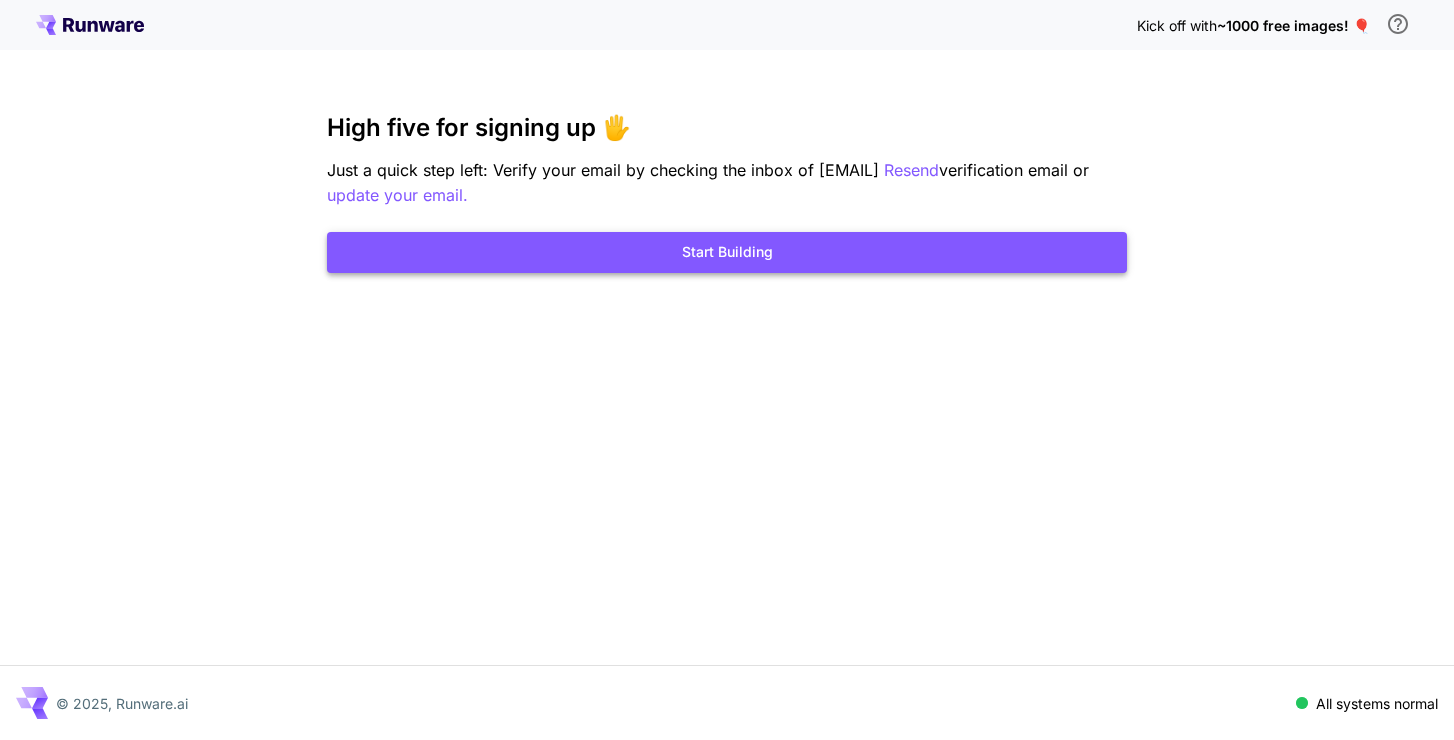 click on "Start Building" at bounding box center (727, 252) 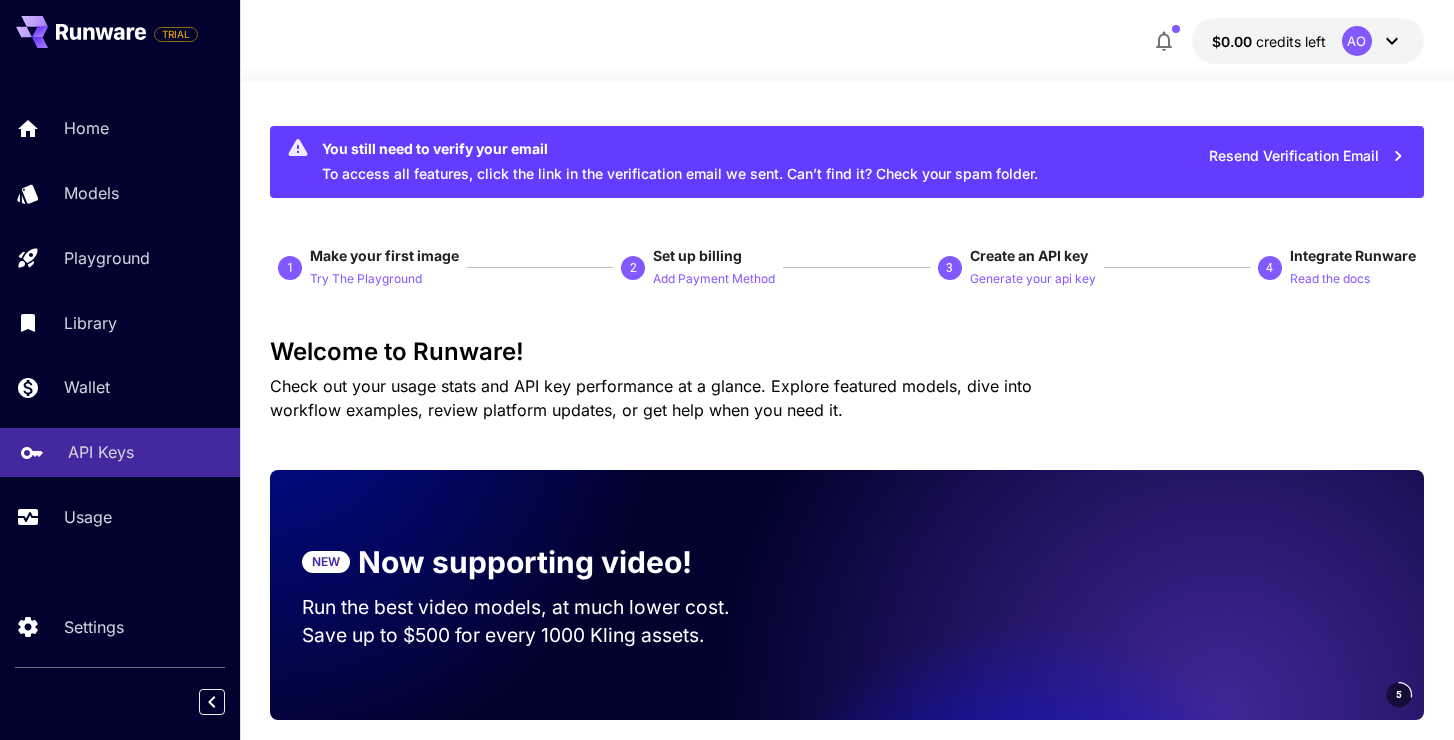 click on "API Keys" at bounding box center (101, 452) 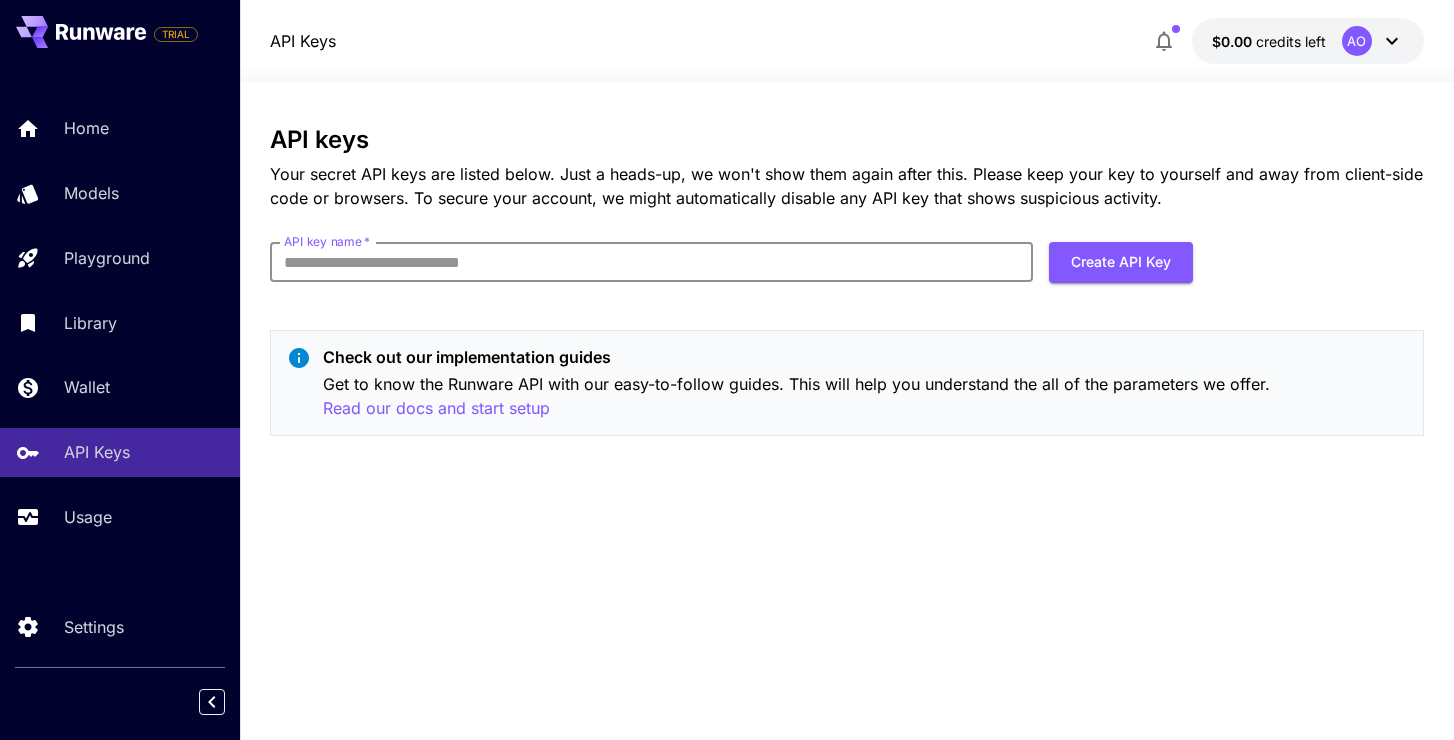 click on "API key name   *" at bounding box center (651, 262) 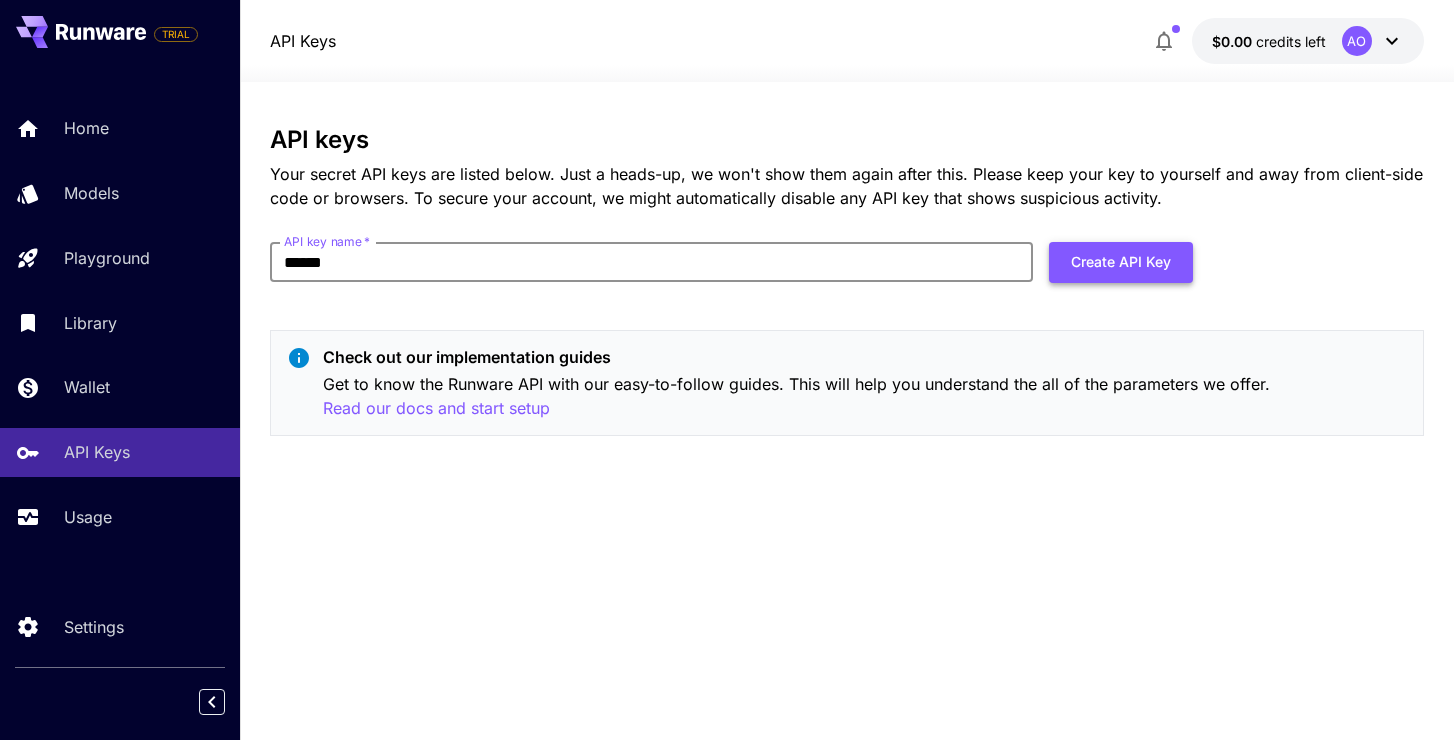 type on "******" 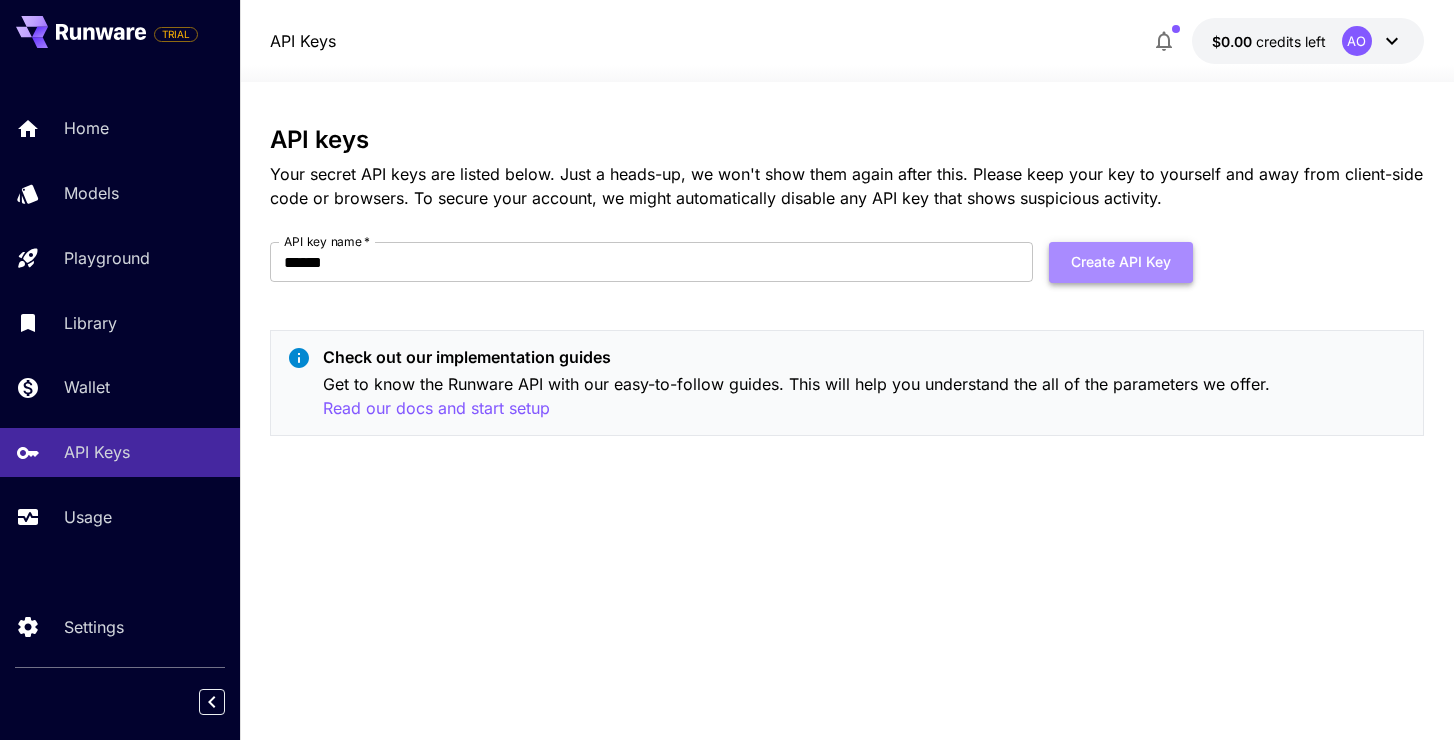 click on "Create API Key" at bounding box center [1121, 262] 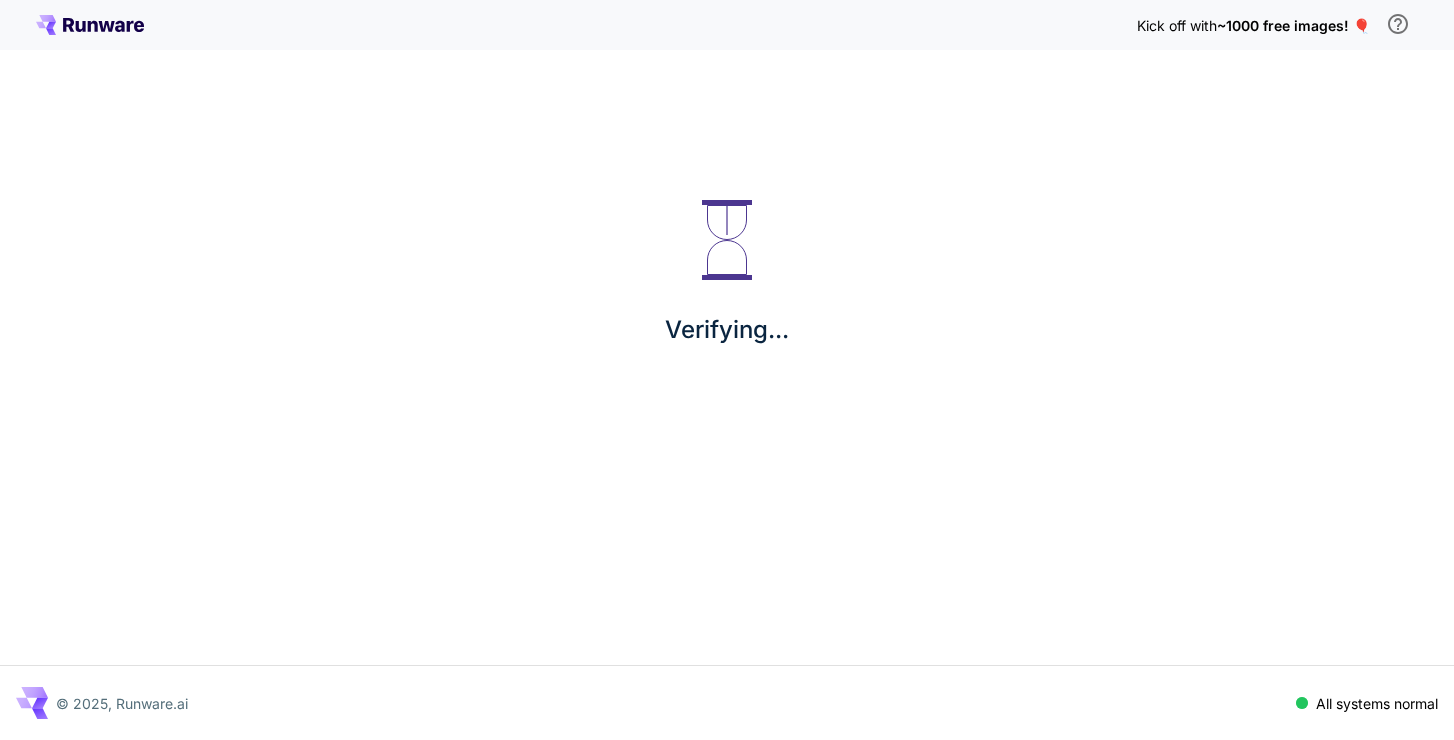 scroll, scrollTop: 0, scrollLeft: 0, axis: both 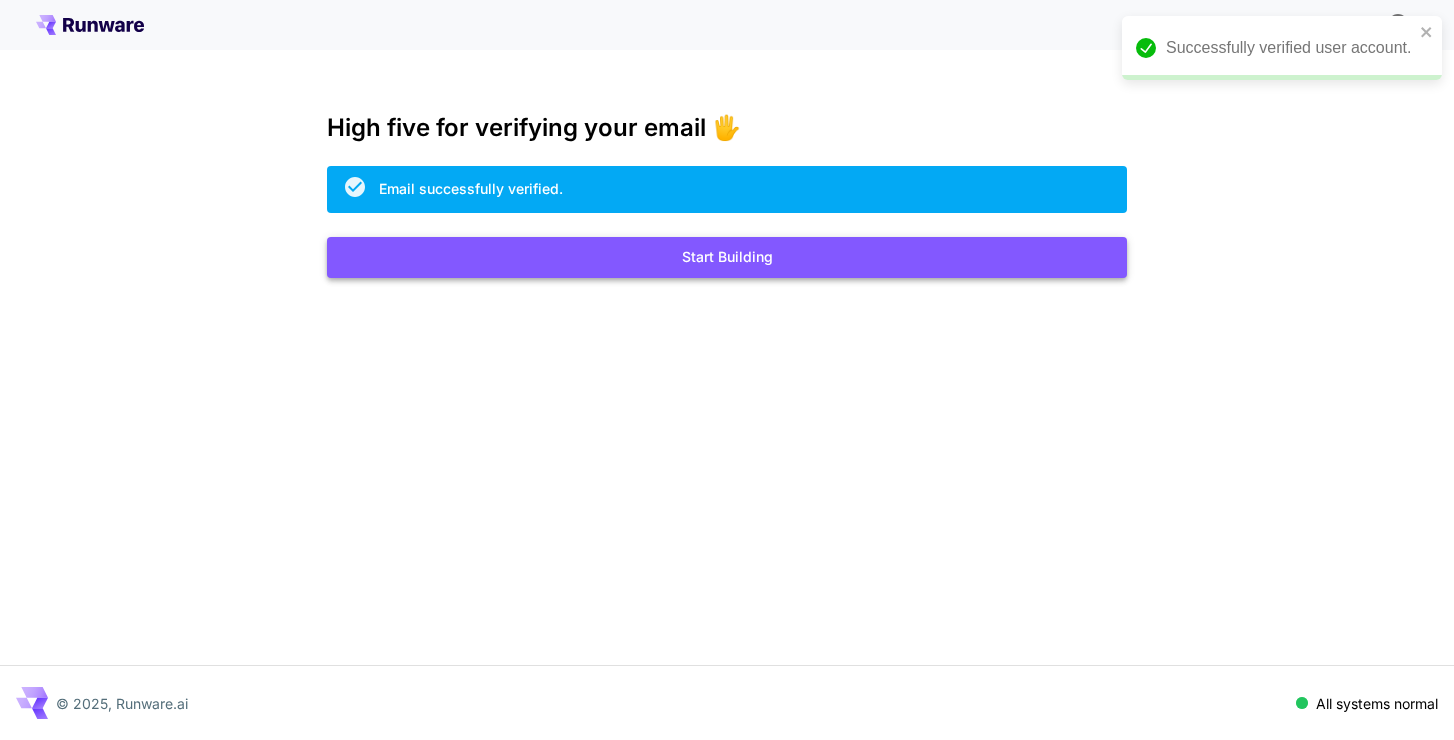 click on "Start Building" at bounding box center (727, 257) 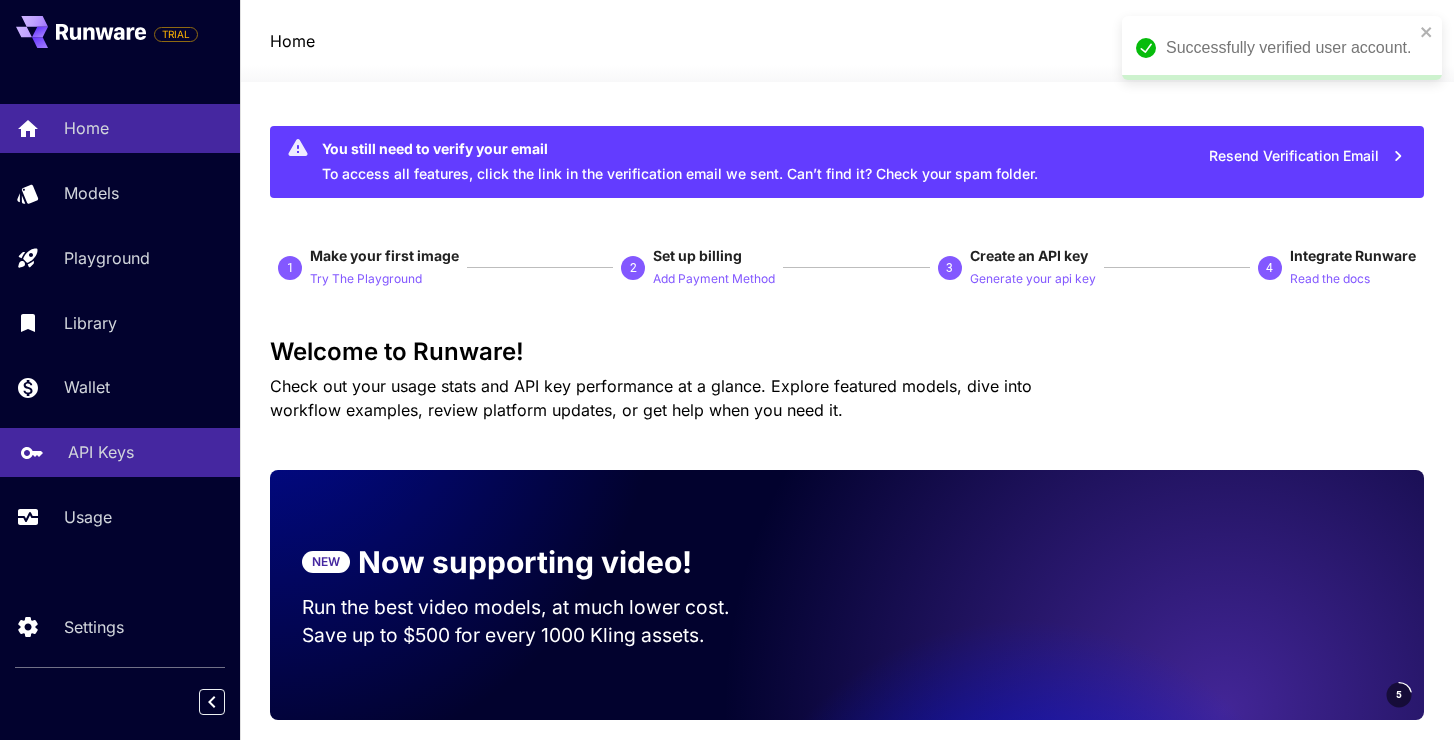 click on "API Keys" at bounding box center [146, 452] 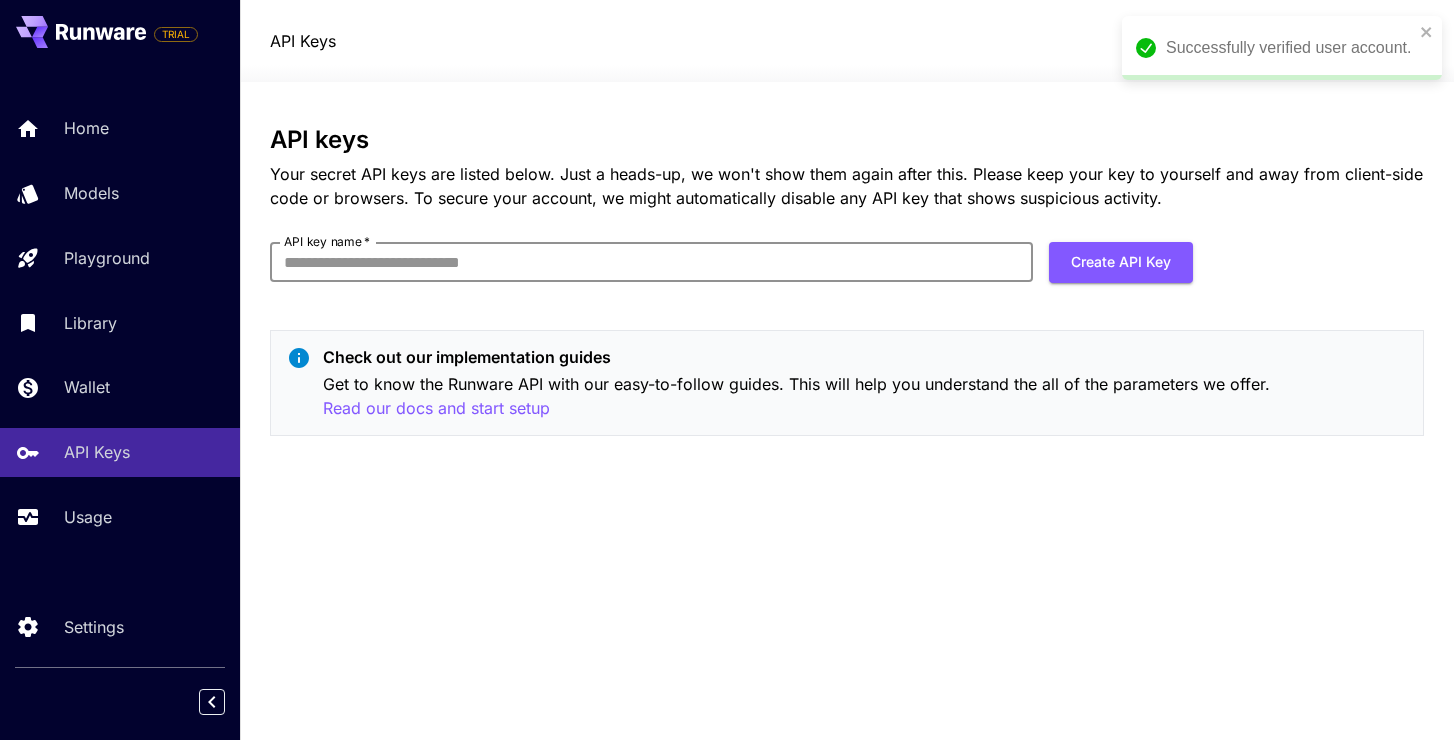 click on "API key name   *" at bounding box center (651, 262) 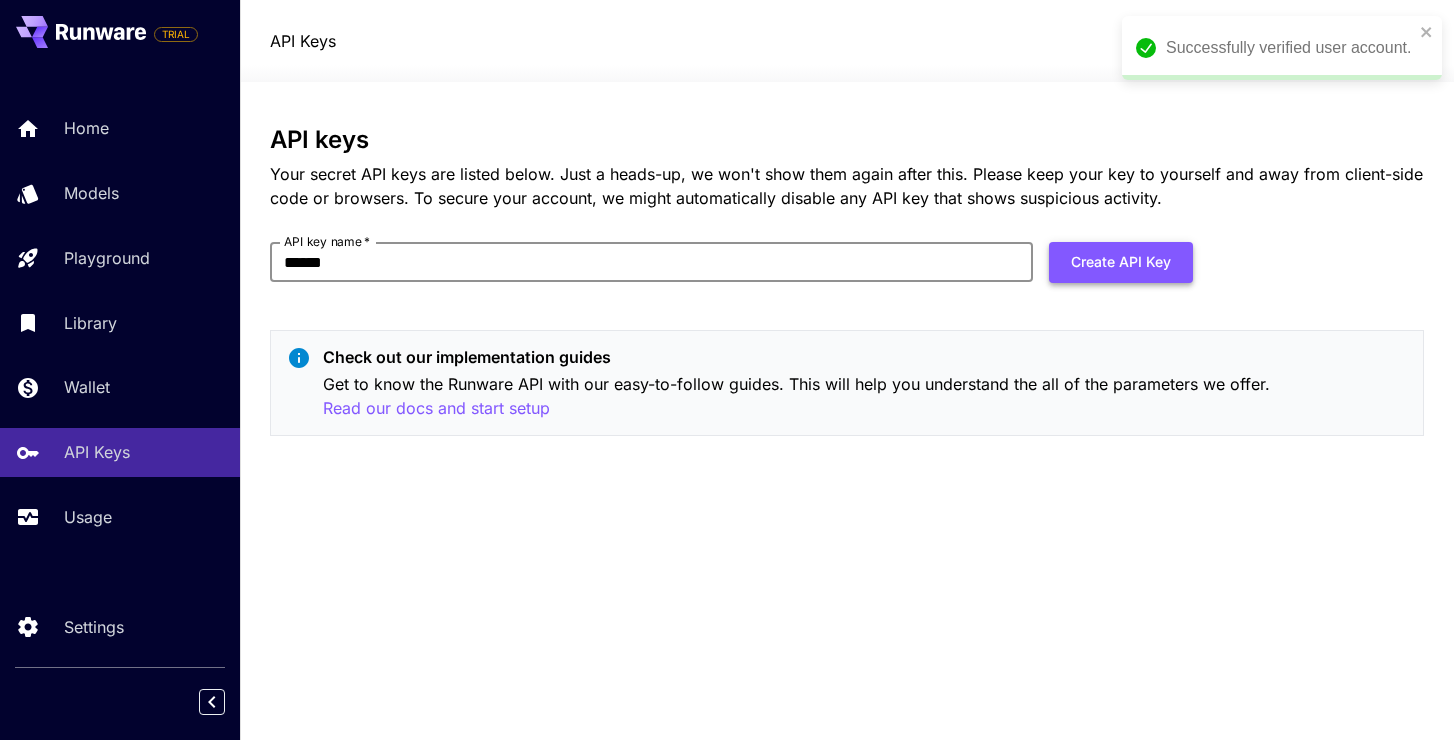 type on "******" 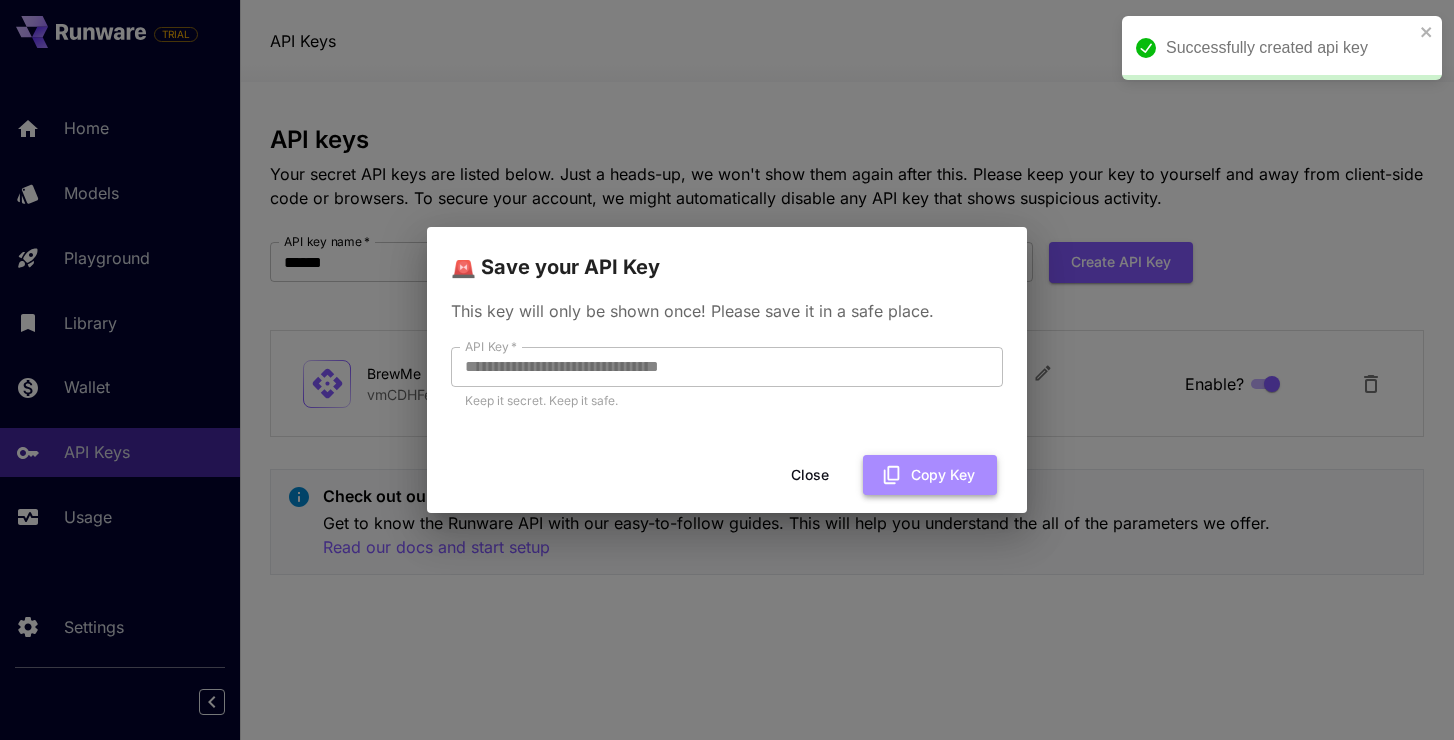 click on "Copy Key" at bounding box center (930, 475) 